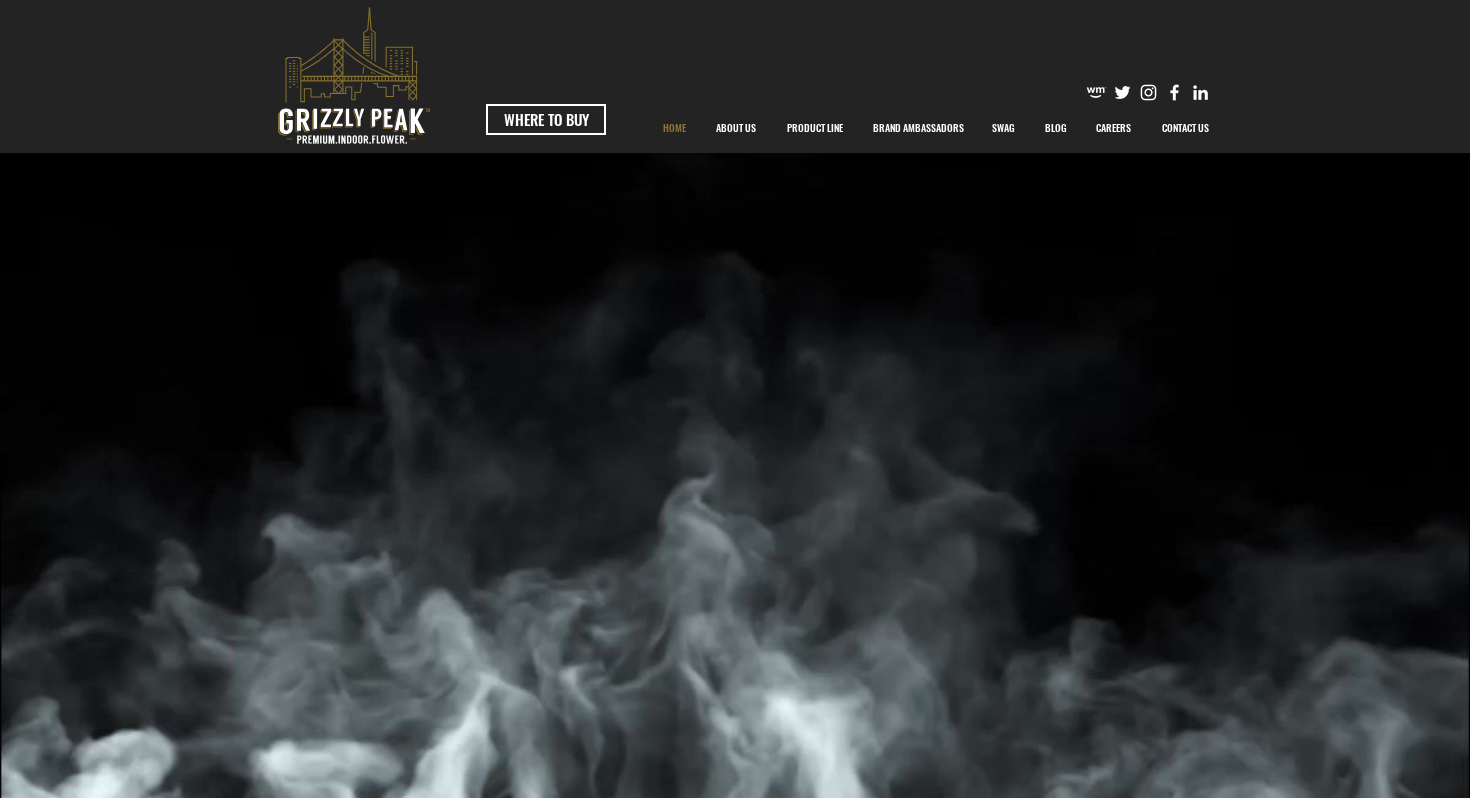 scroll, scrollTop: 0, scrollLeft: 0, axis: both 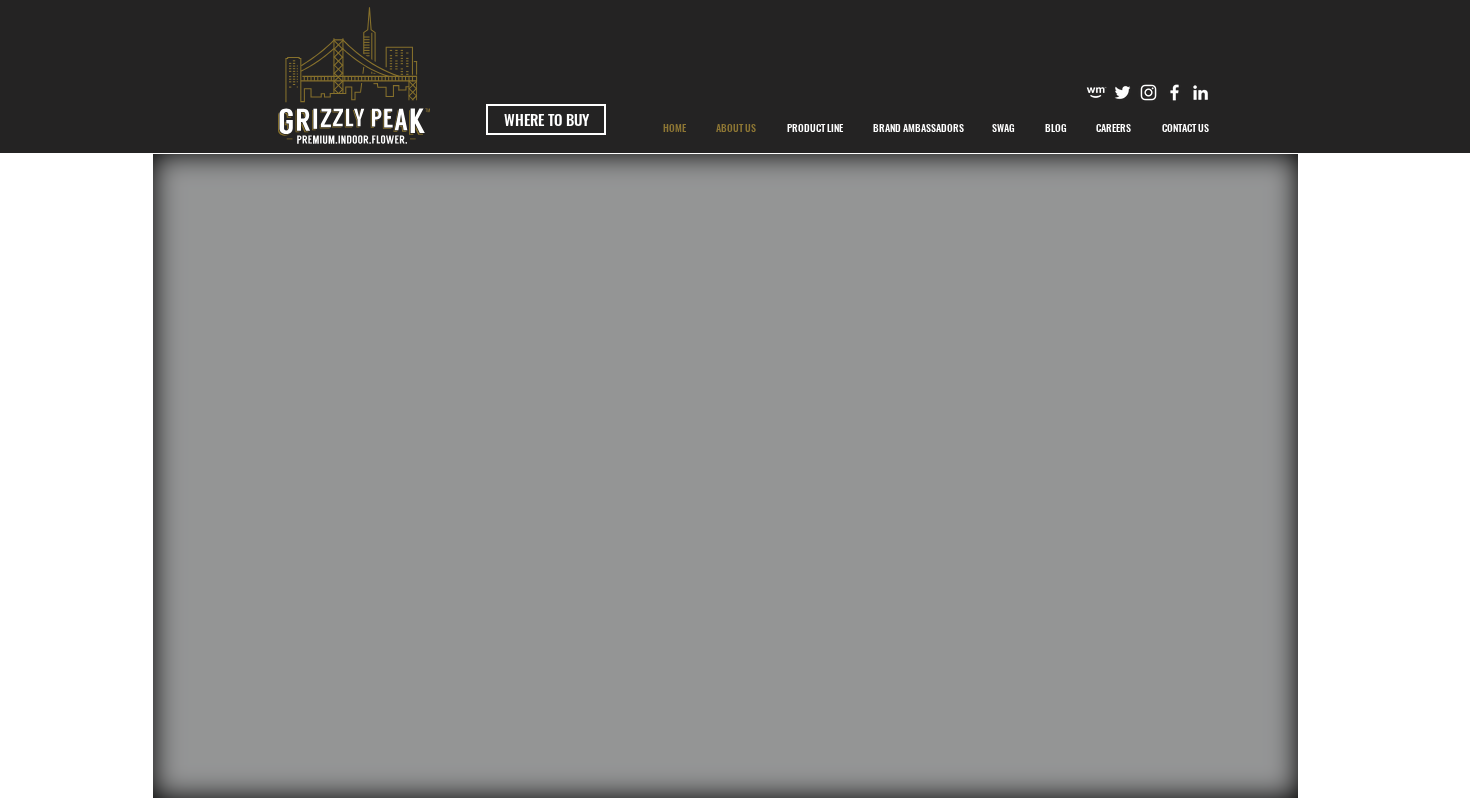 click on "ABOUT US" at bounding box center [736, 128] 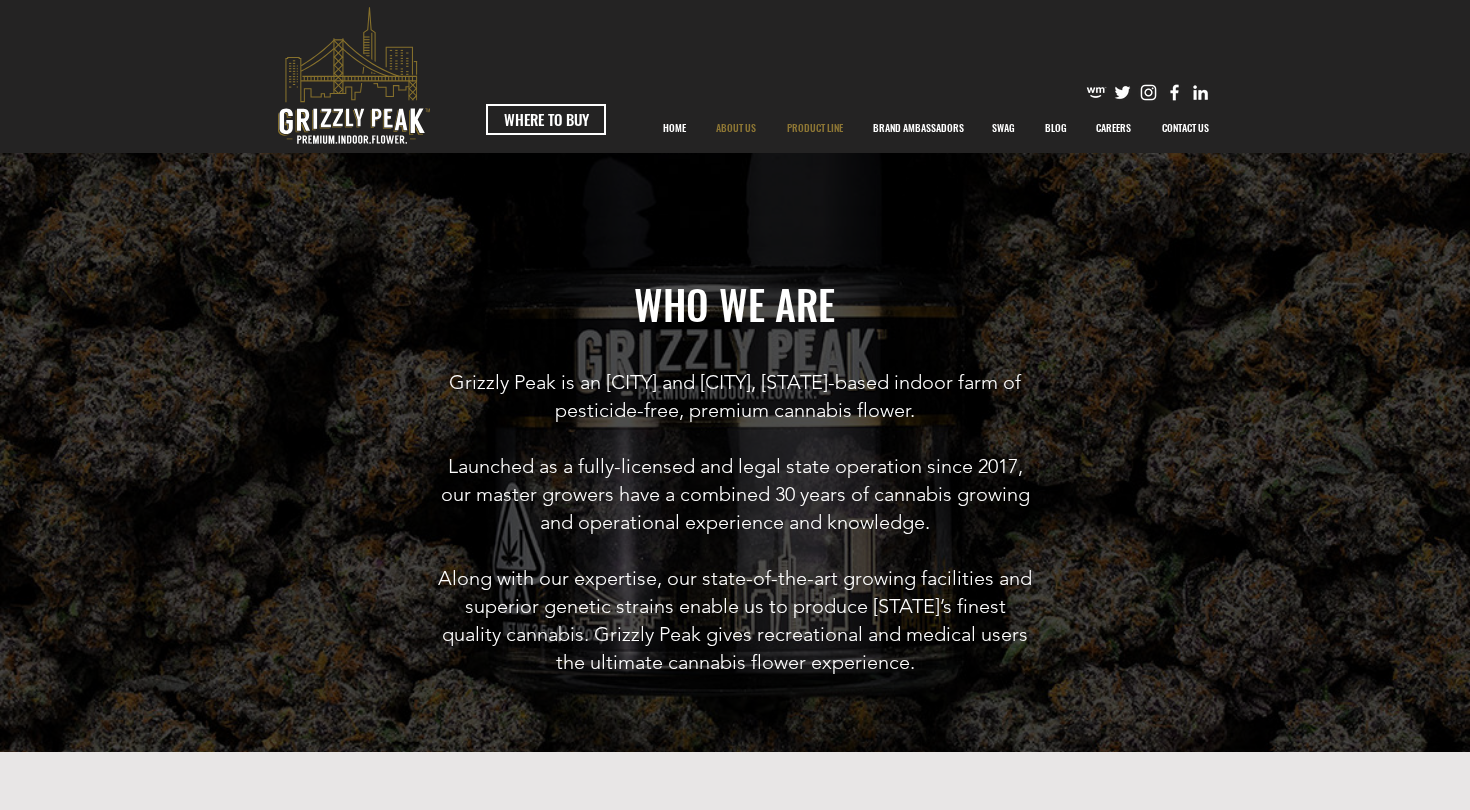 click on "PRODUCT LINE" at bounding box center (815, 128) 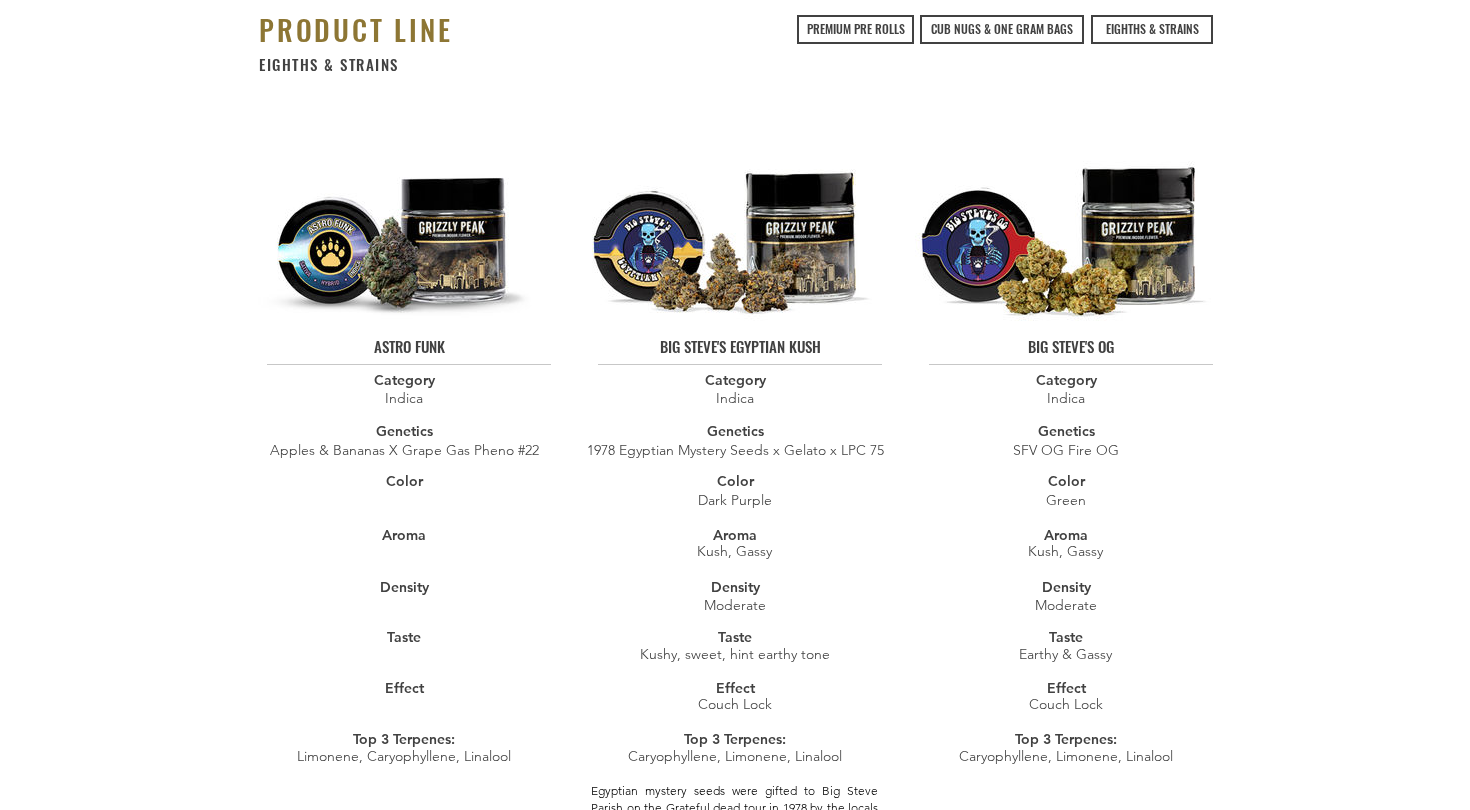scroll, scrollTop: 0, scrollLeft: 0, axis: both 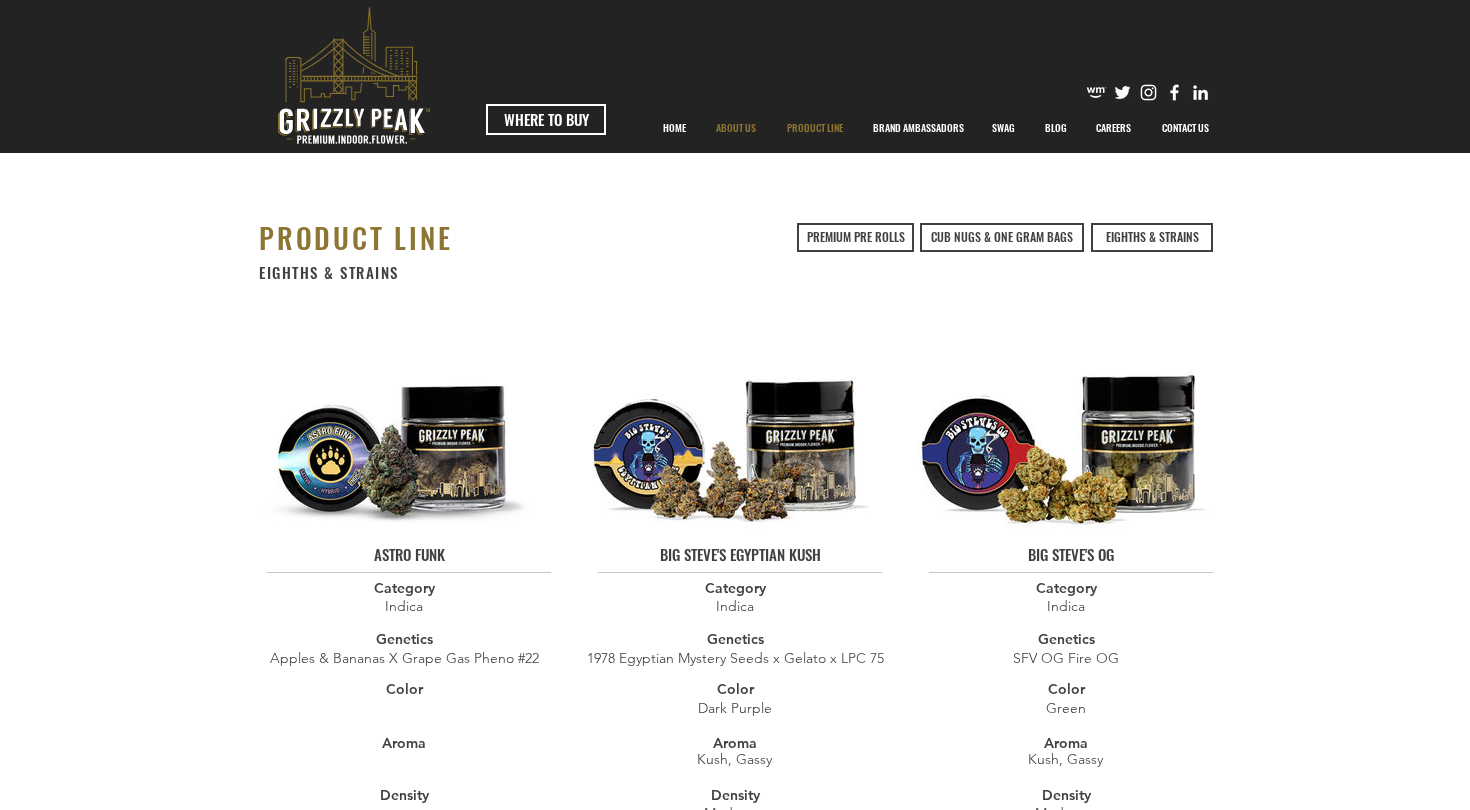 click on "ABOUT US" at bounding box center (736, 128) 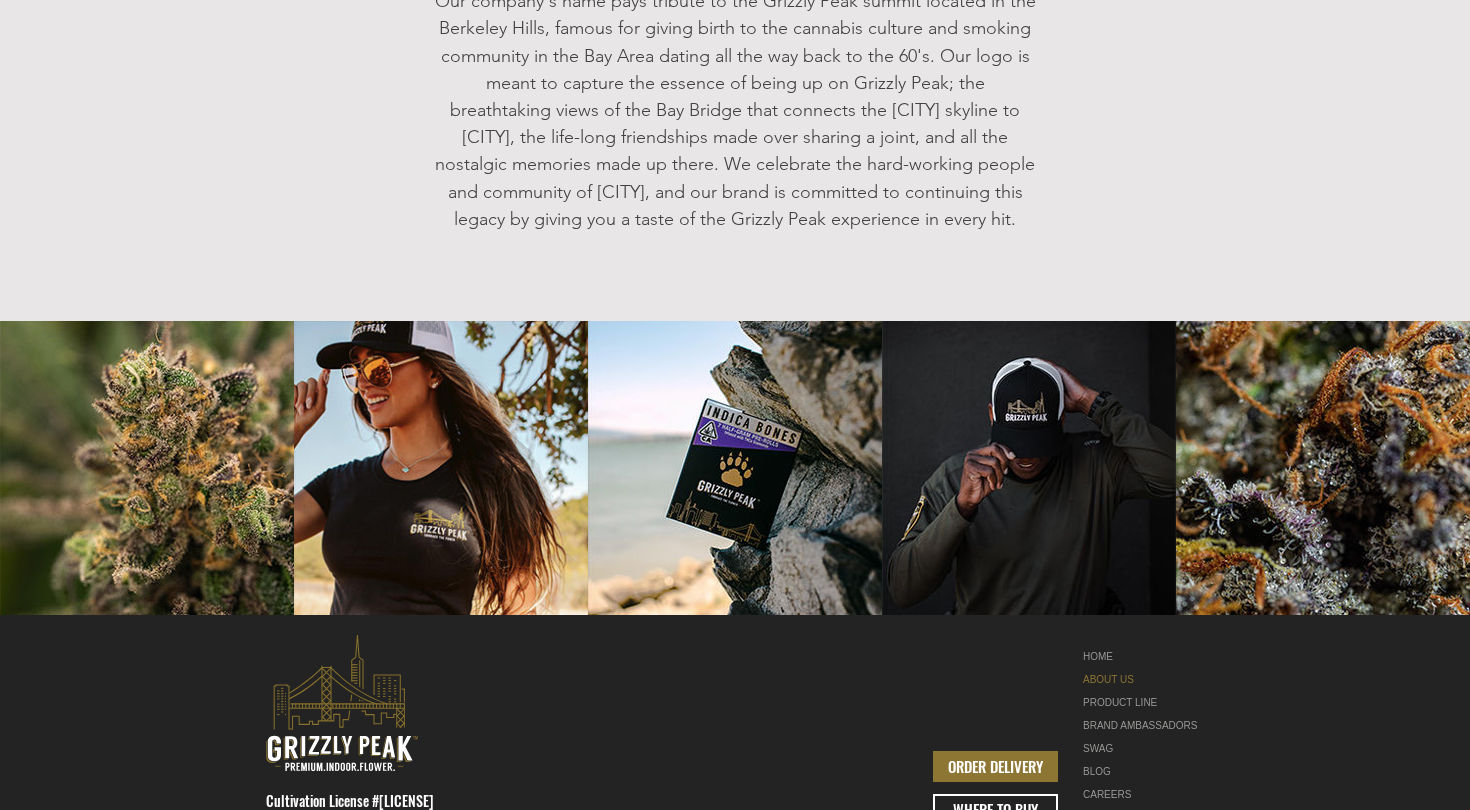 scroll, scrollTop: 2350, scrollLeft: 0, axis: vertical 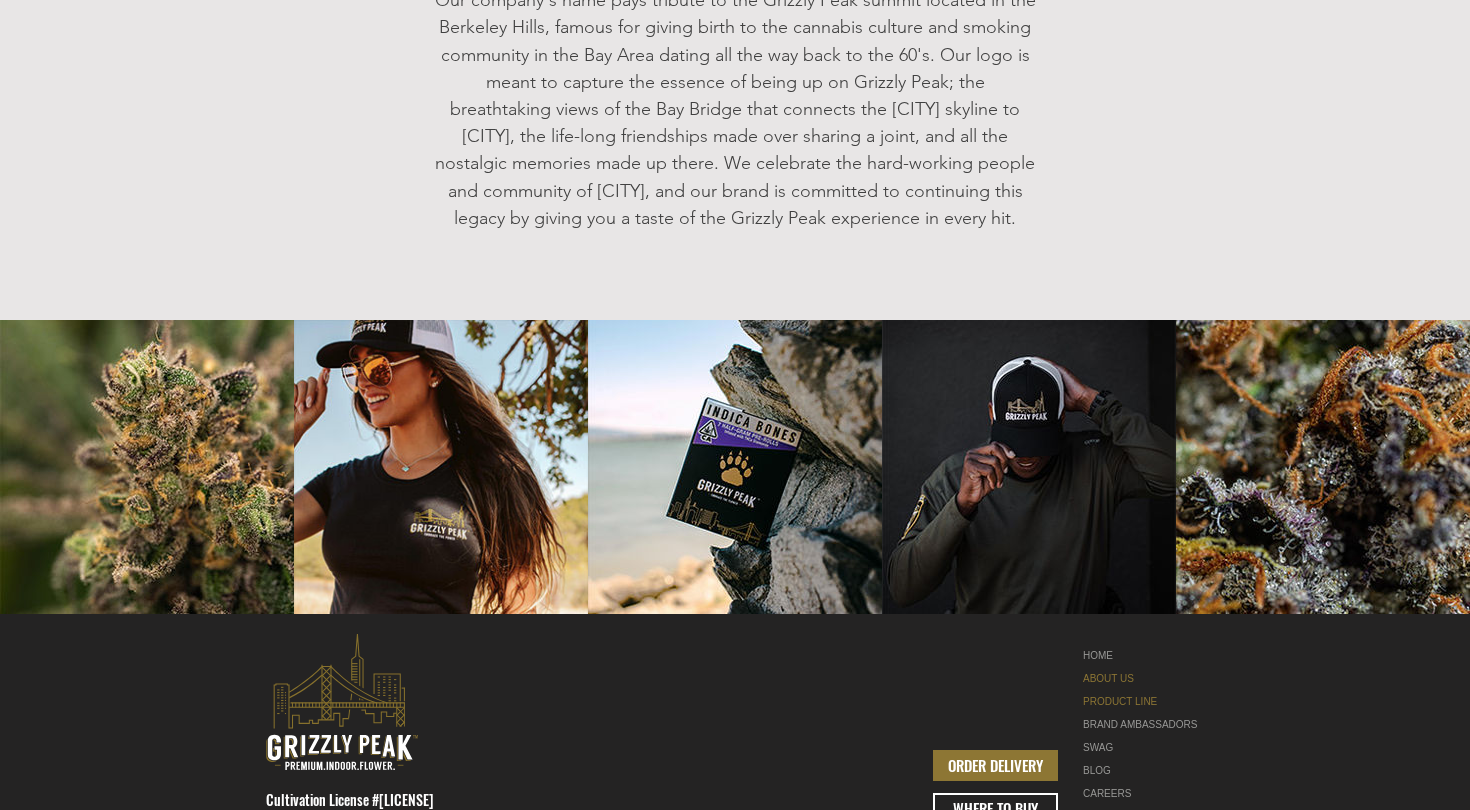 click on "PRODUCT LINE" at bounding box center [1146, 701] 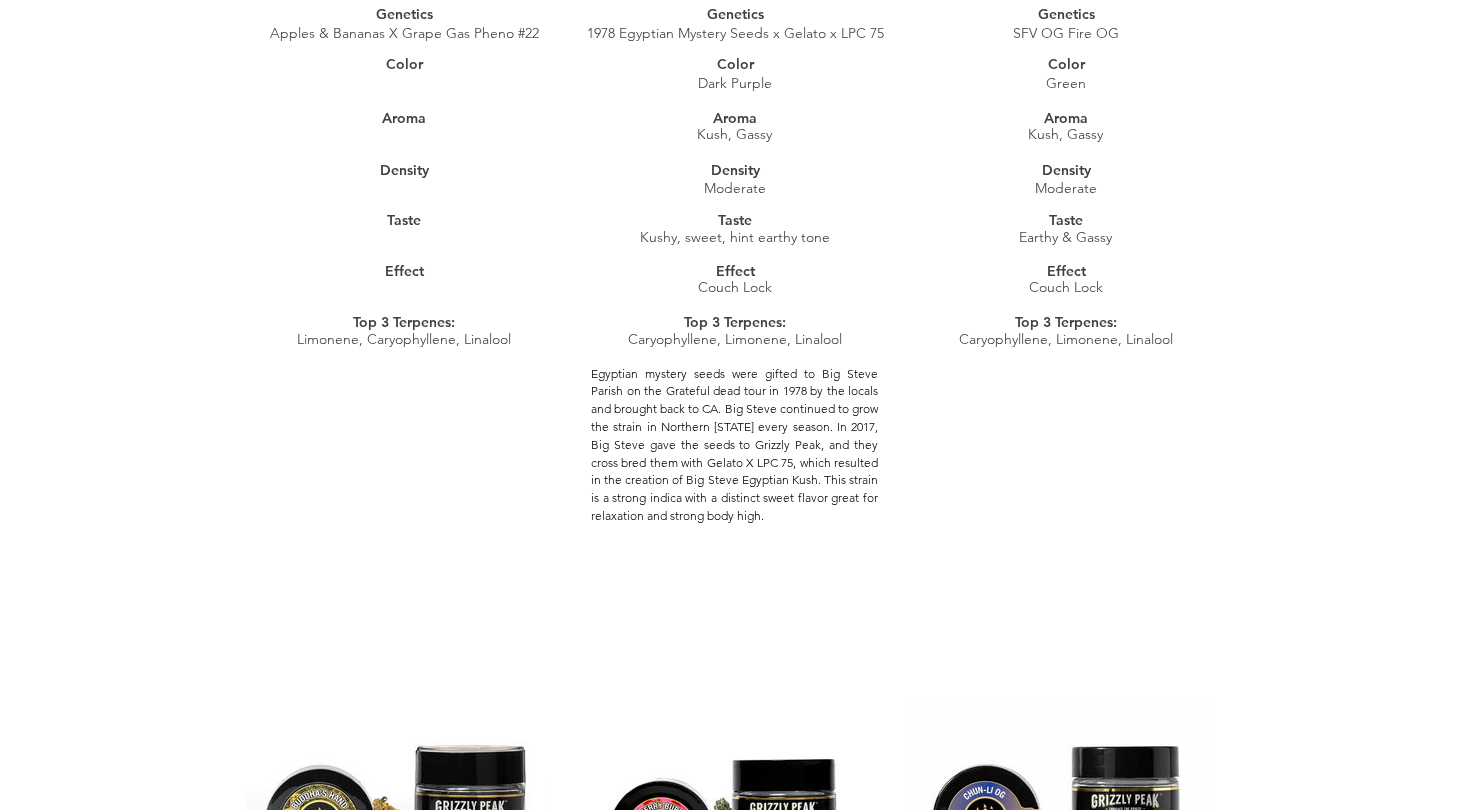 scroll, scrollTop: 10, scrollLeft: 0, axis: vertical 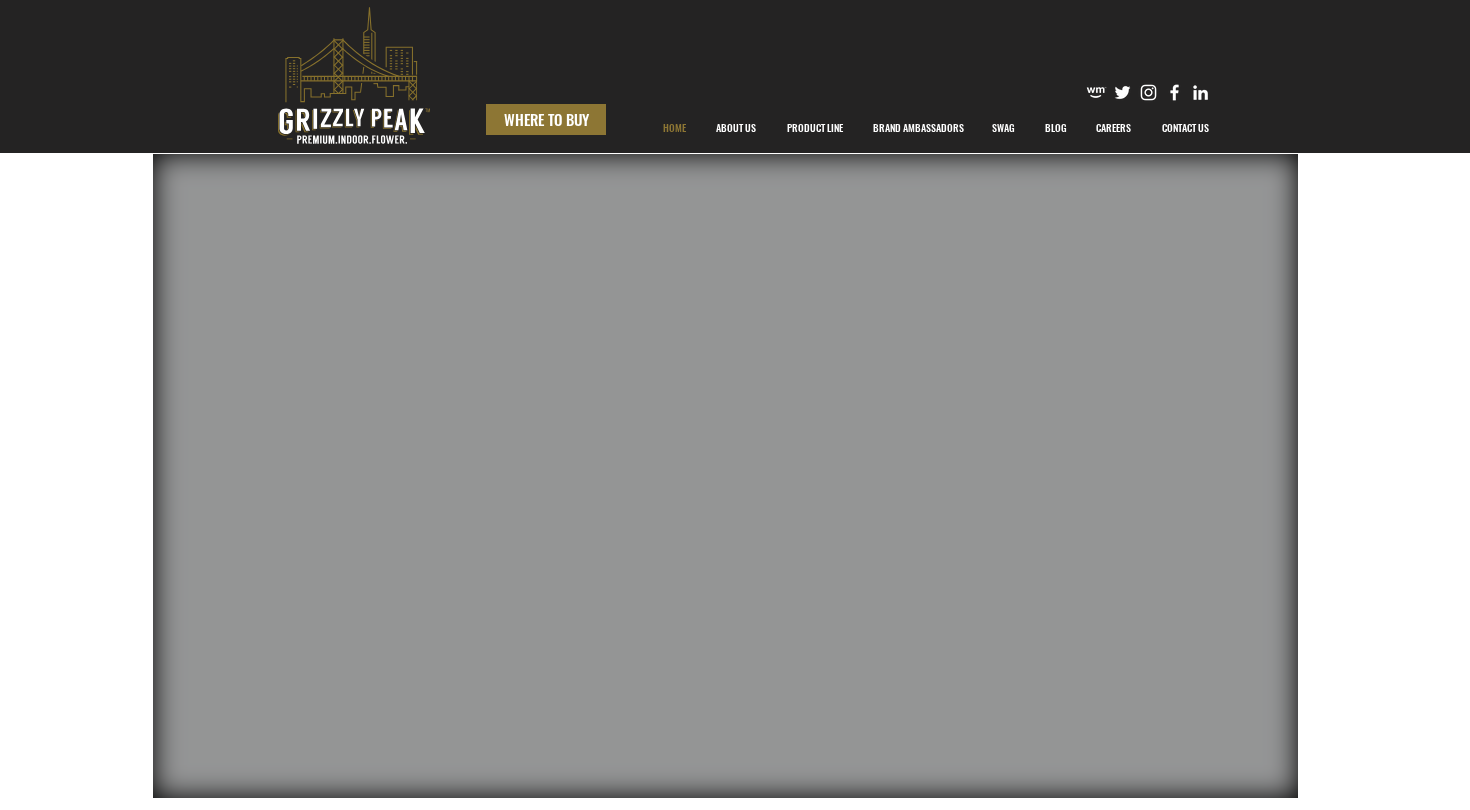 click on "WHERE TO BUY" at bounding box center [546, 119] 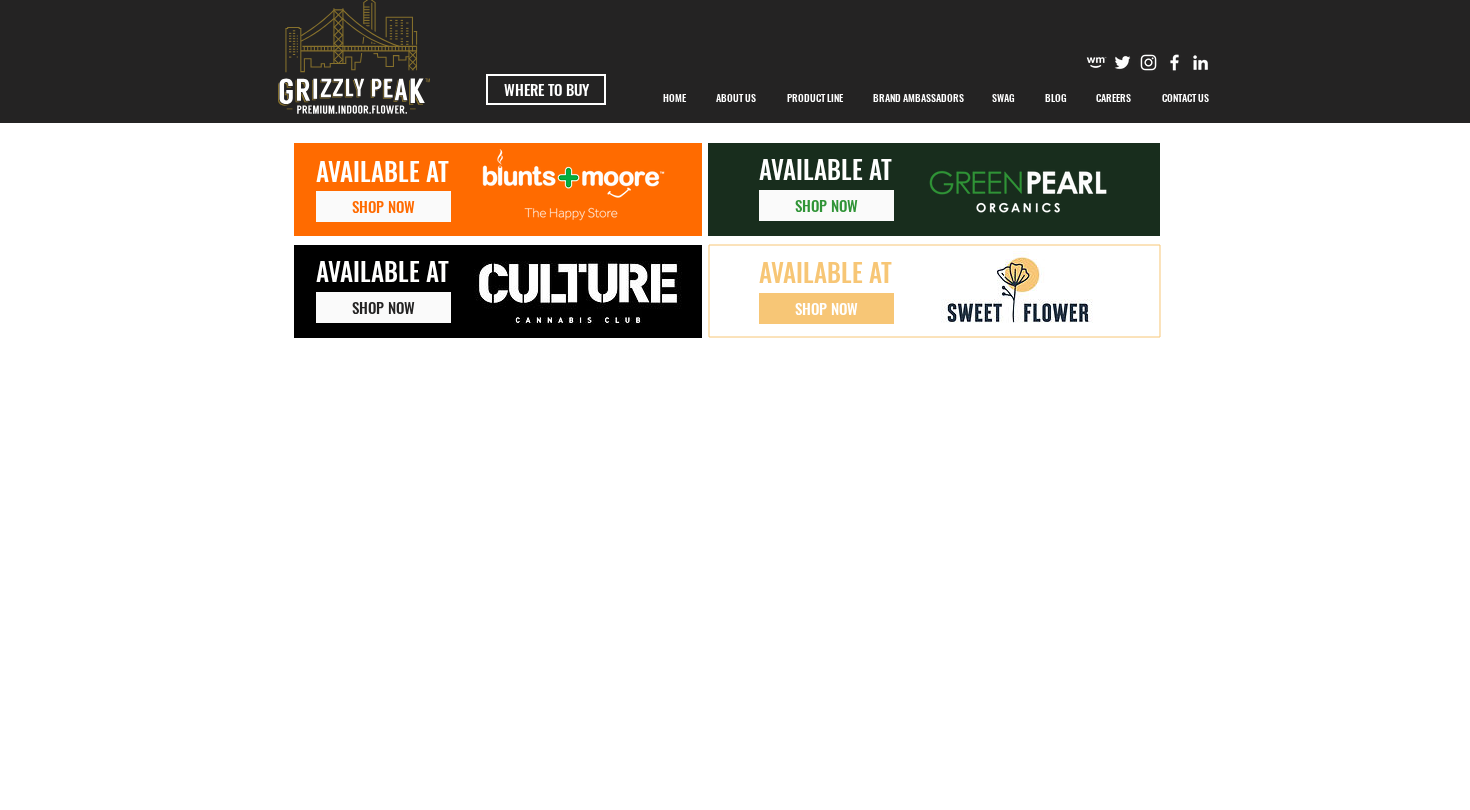 scroll, scrollTop: 33, scrollLeft: 0, axis: vertical 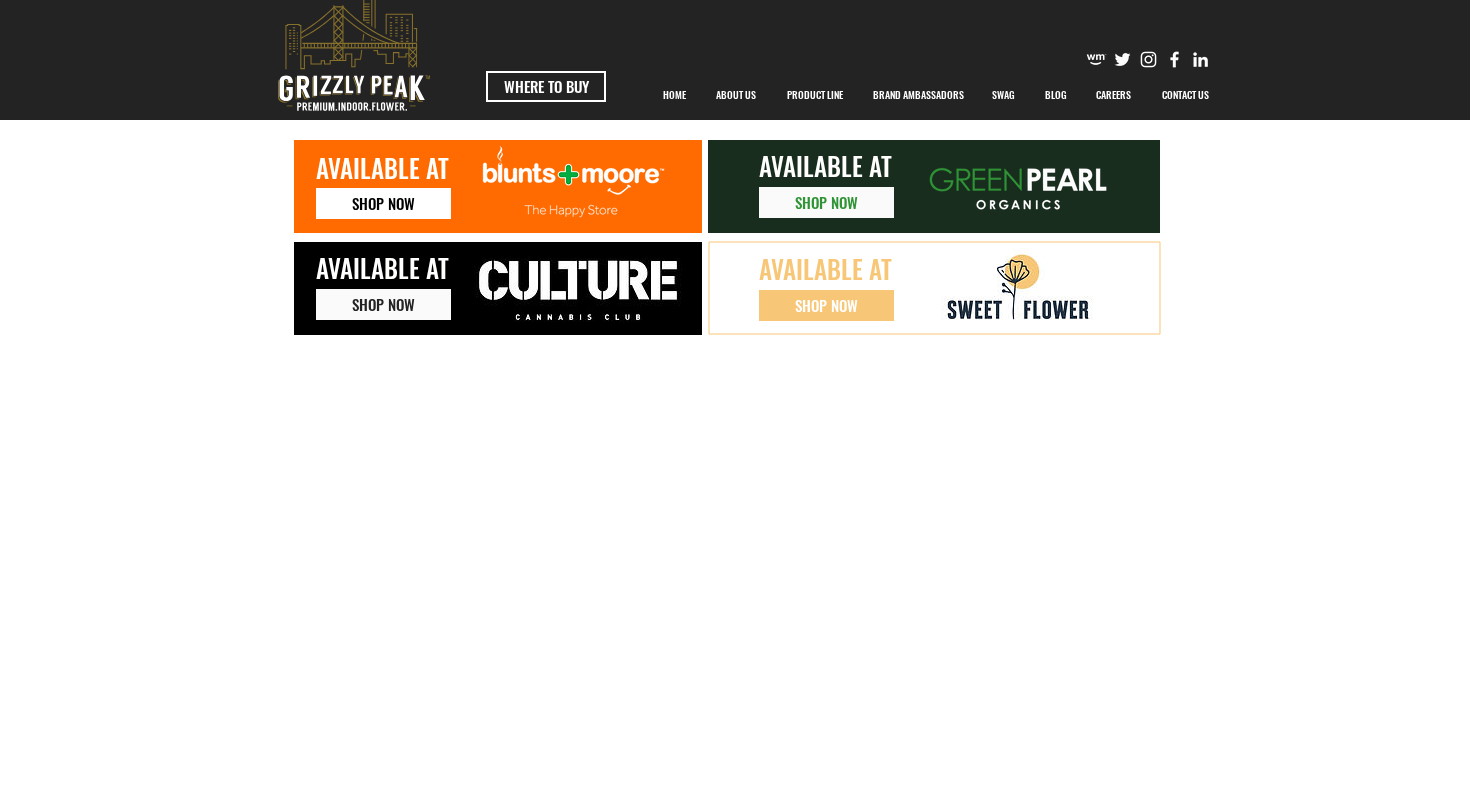 click on "SHOP NOW" at bounding box center [383, 203] 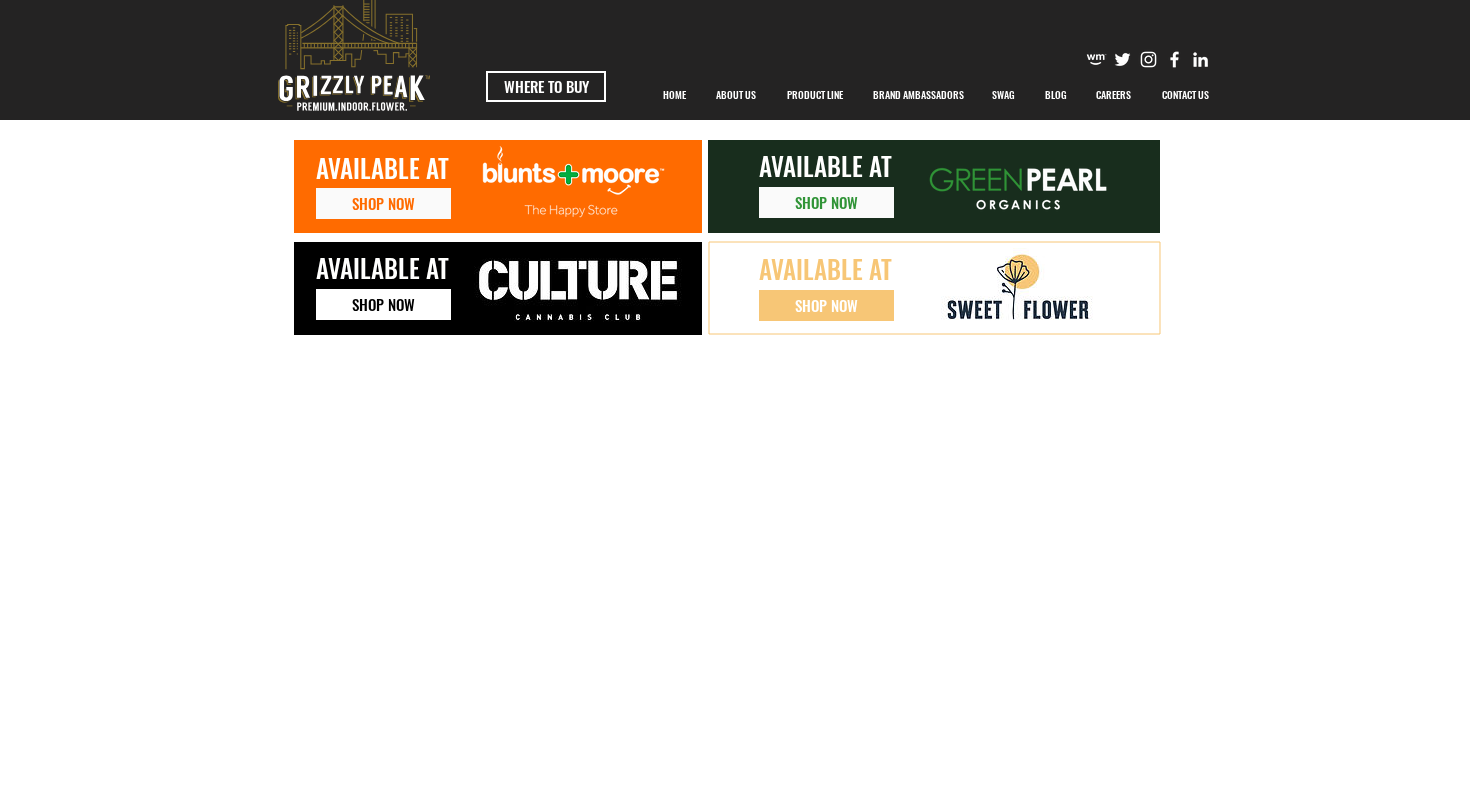 click on "SHOP NOW" at bounding box center [383, 304] 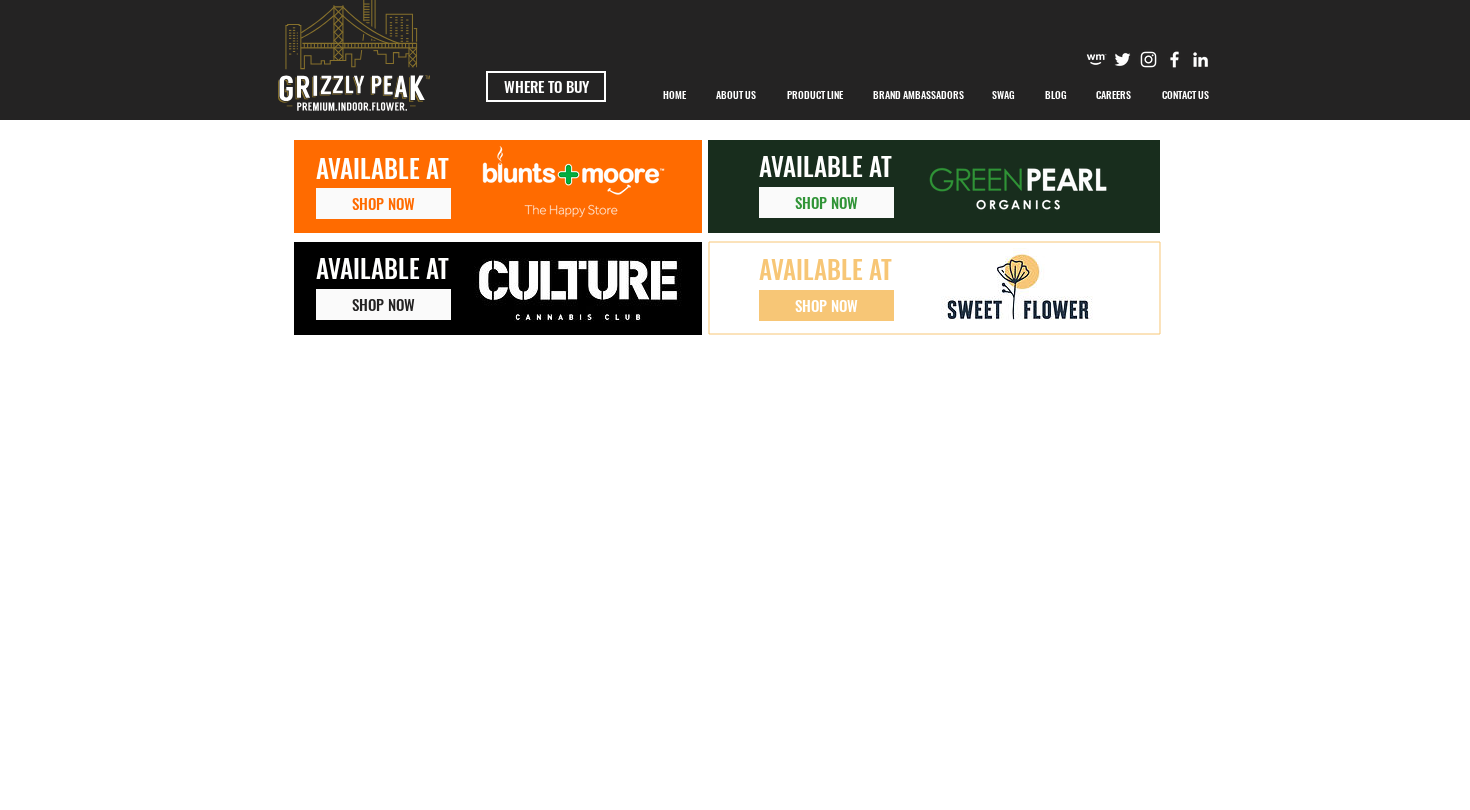 click 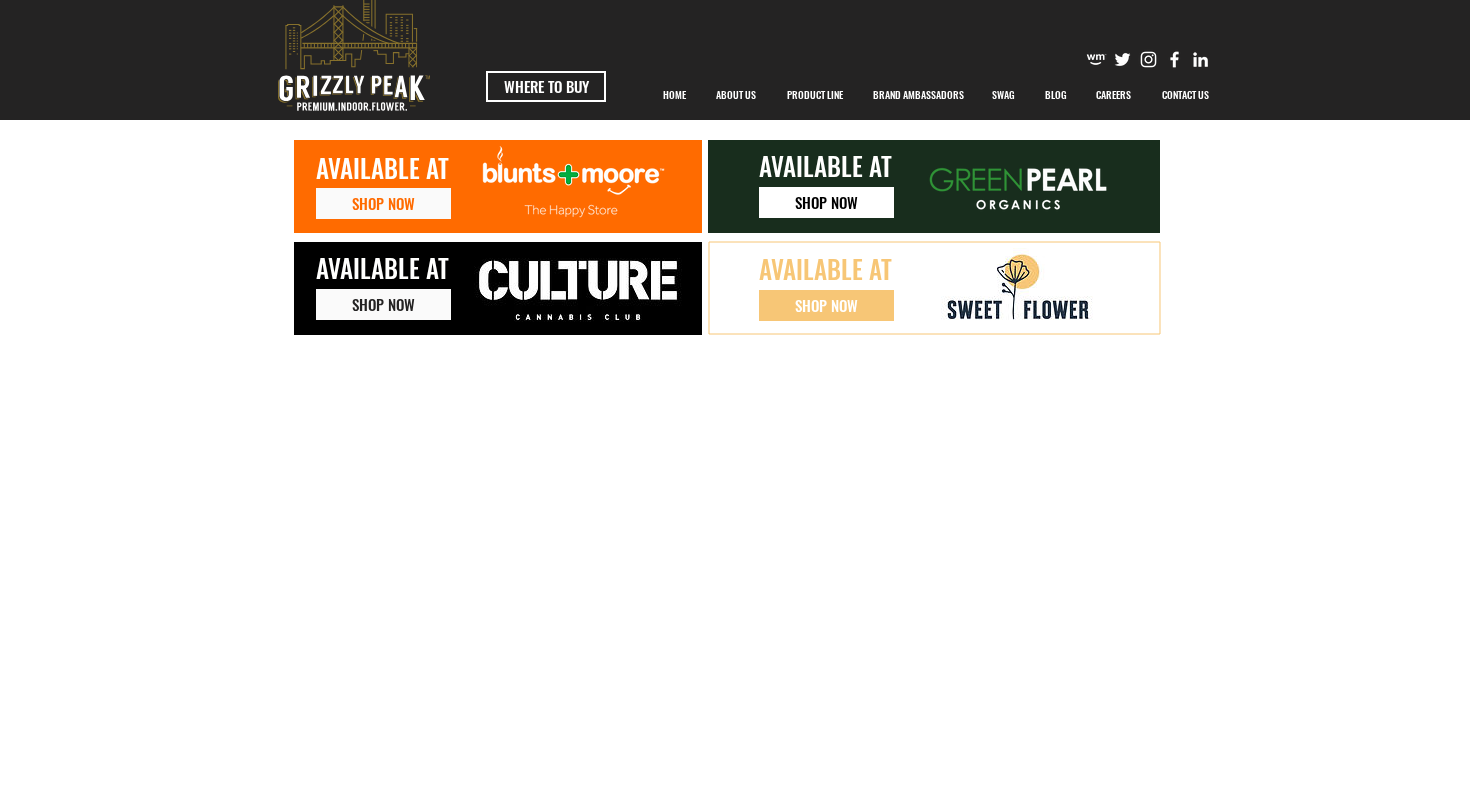 click on "SHOP NOW" at bounding box center (826, 202) 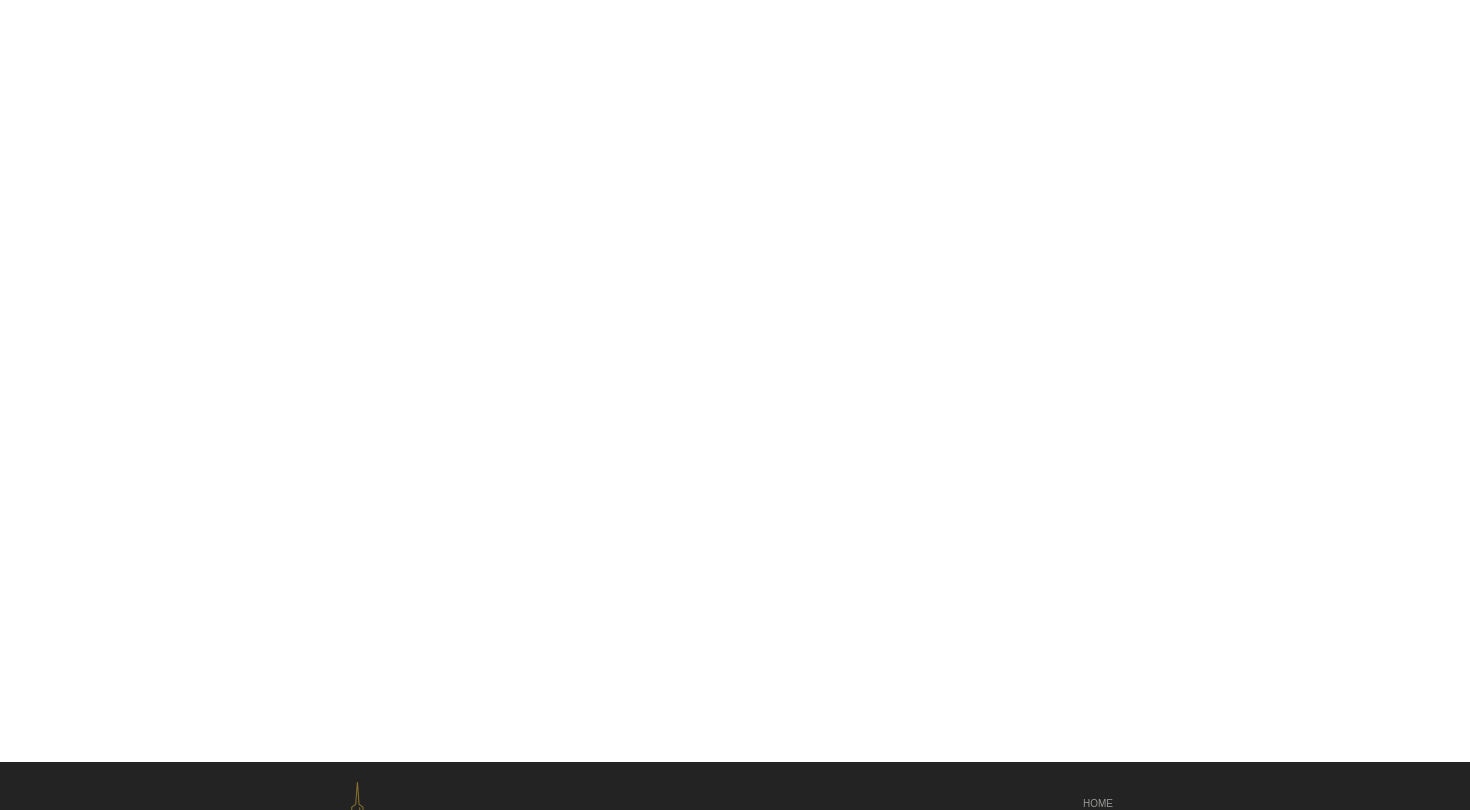 scroll, scrollTop: 0, scrollLeft: 0, axis: both 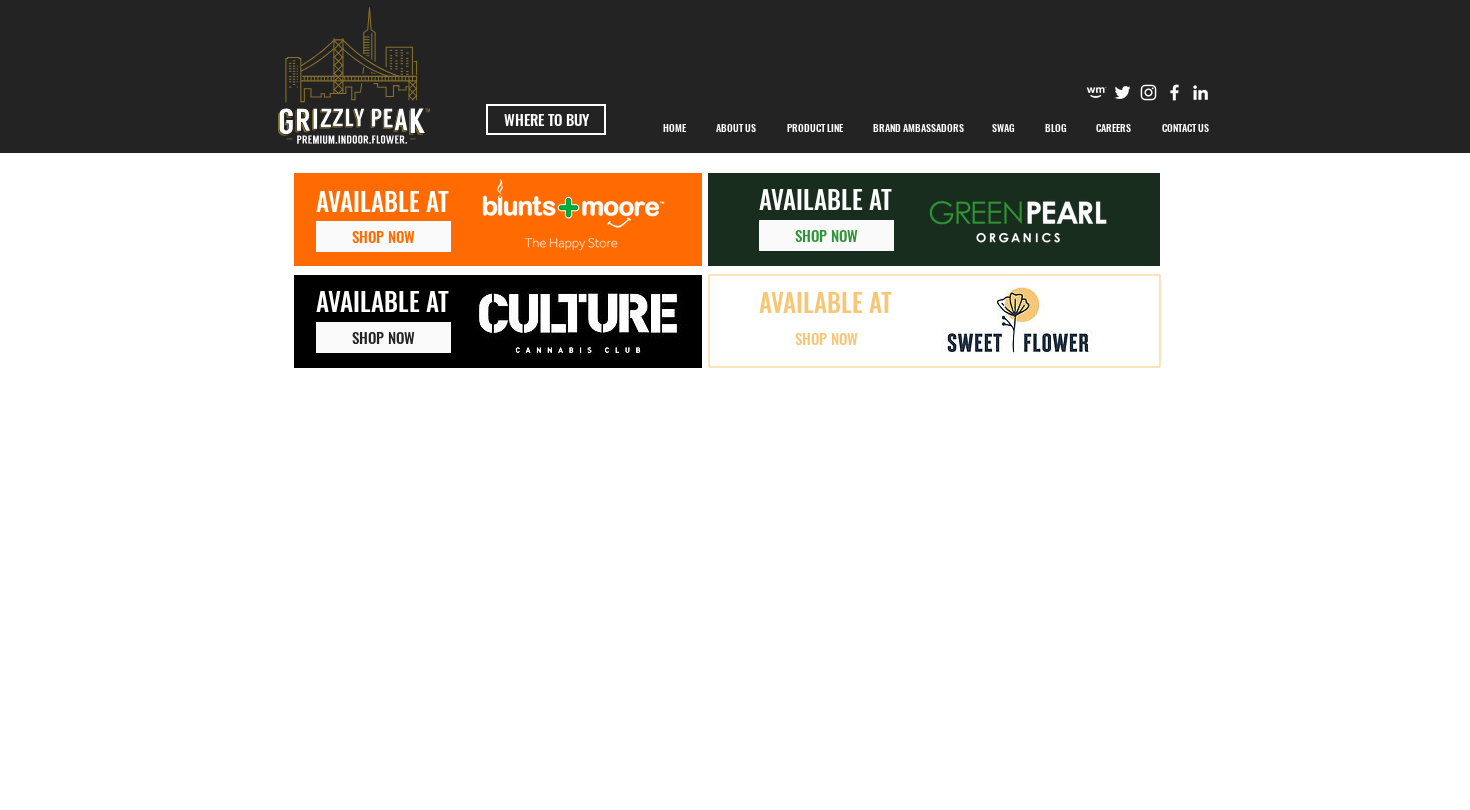 click on "SHOP NOW" at bounding box center [826, 338] 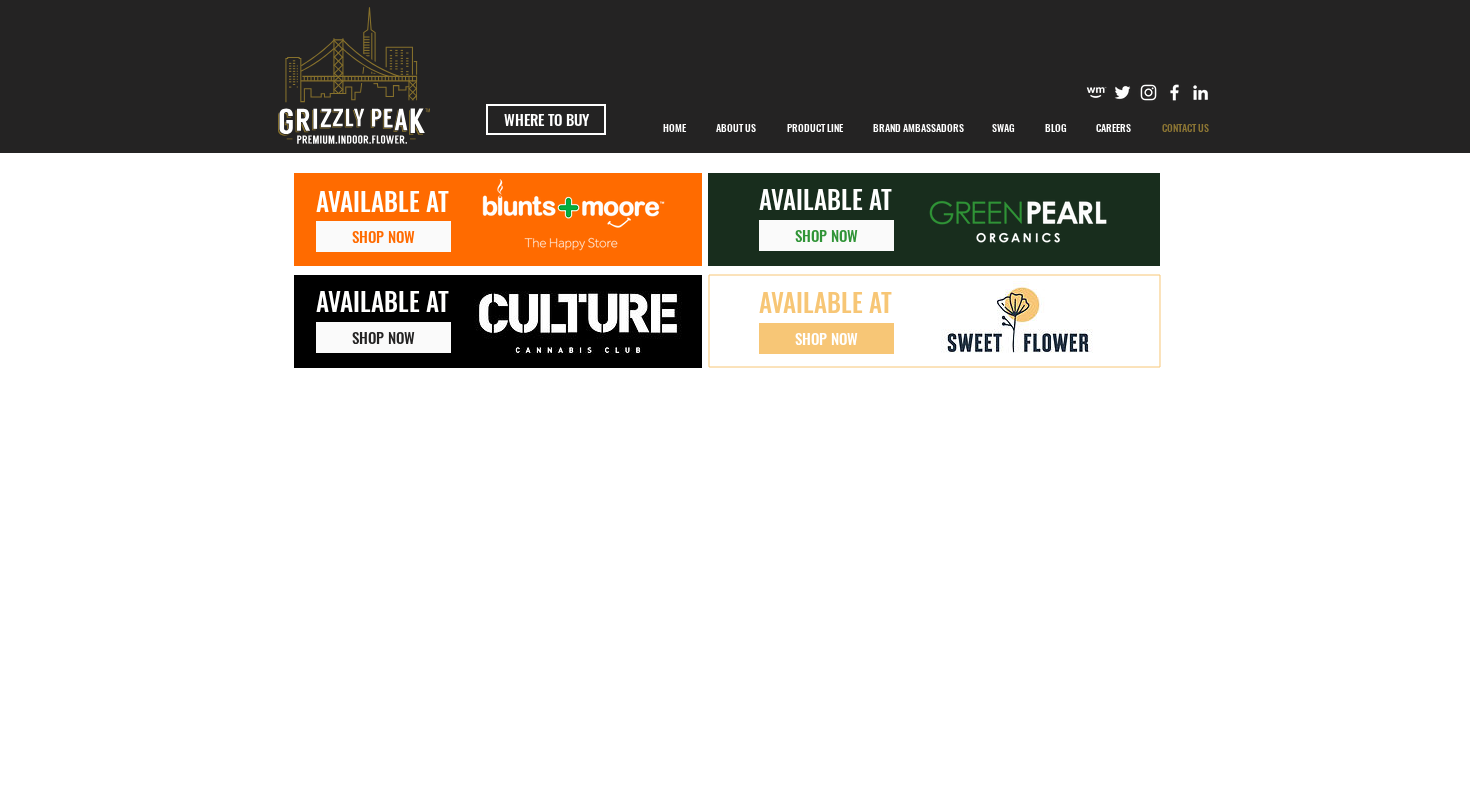 click on "CONTACT US" at bounding box center [1185, 128] 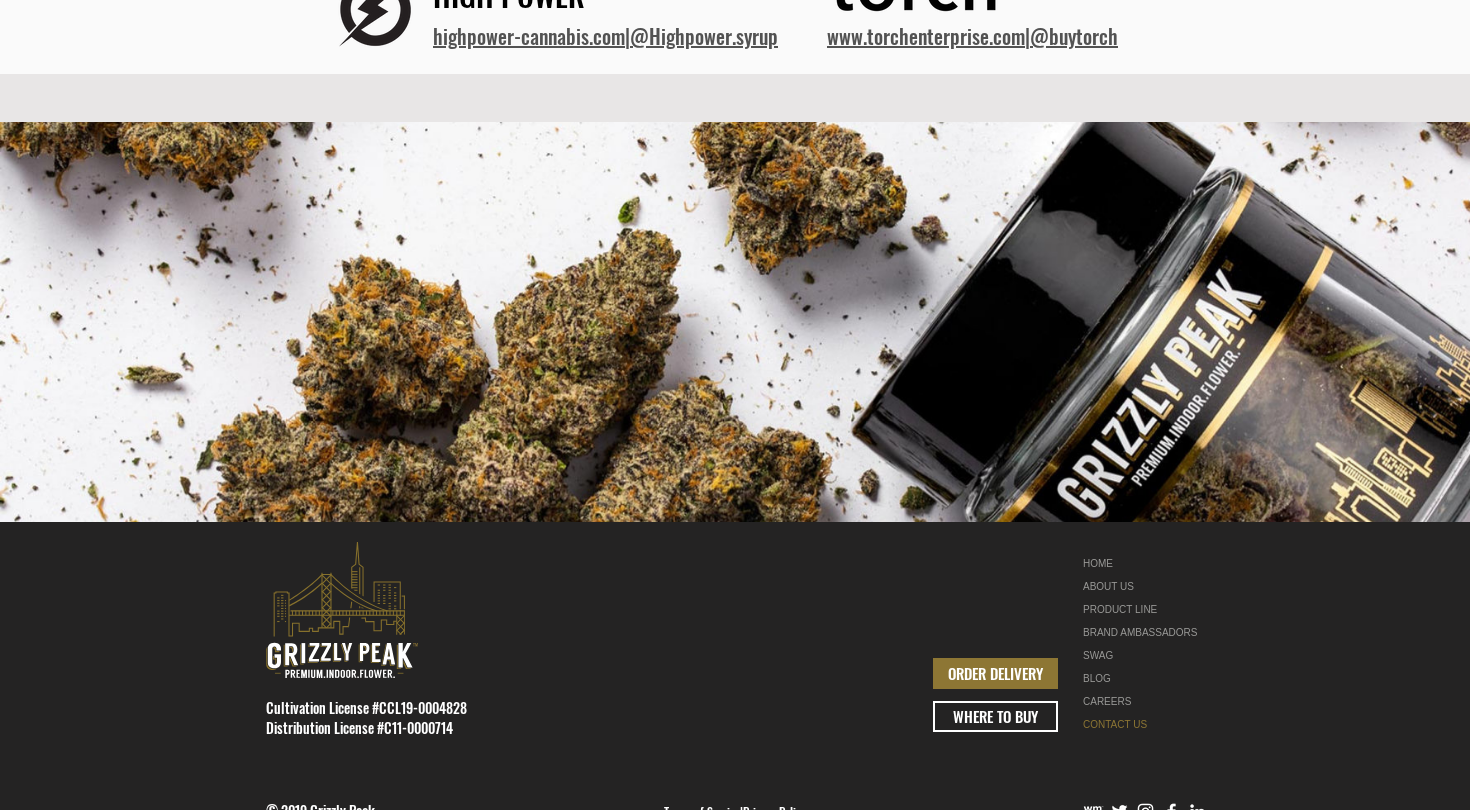 scroll, scrollTop: 824, scrollLeft: 0, axis: vertical 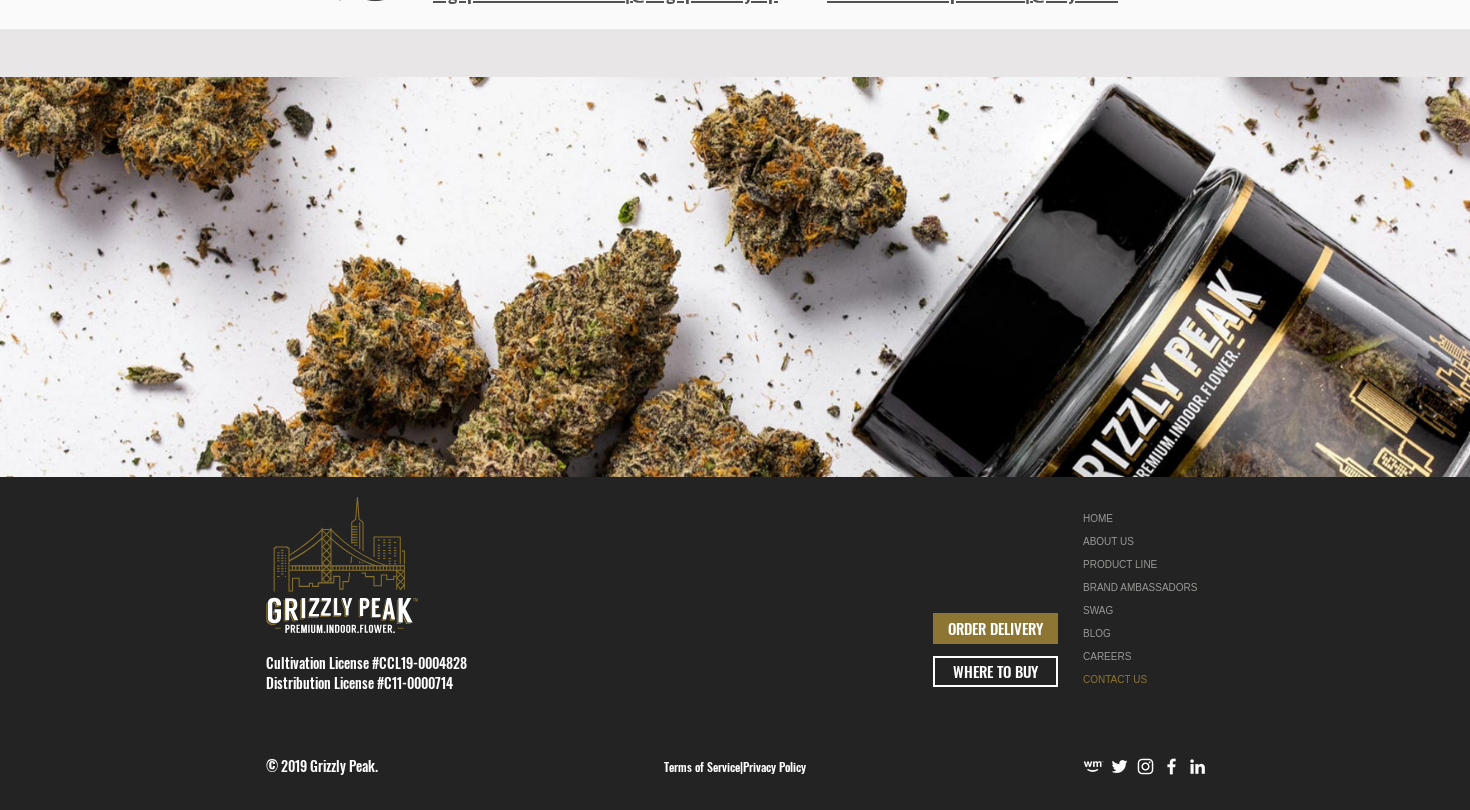 click on "CONTACT US" at bounding box center [1146, 679] 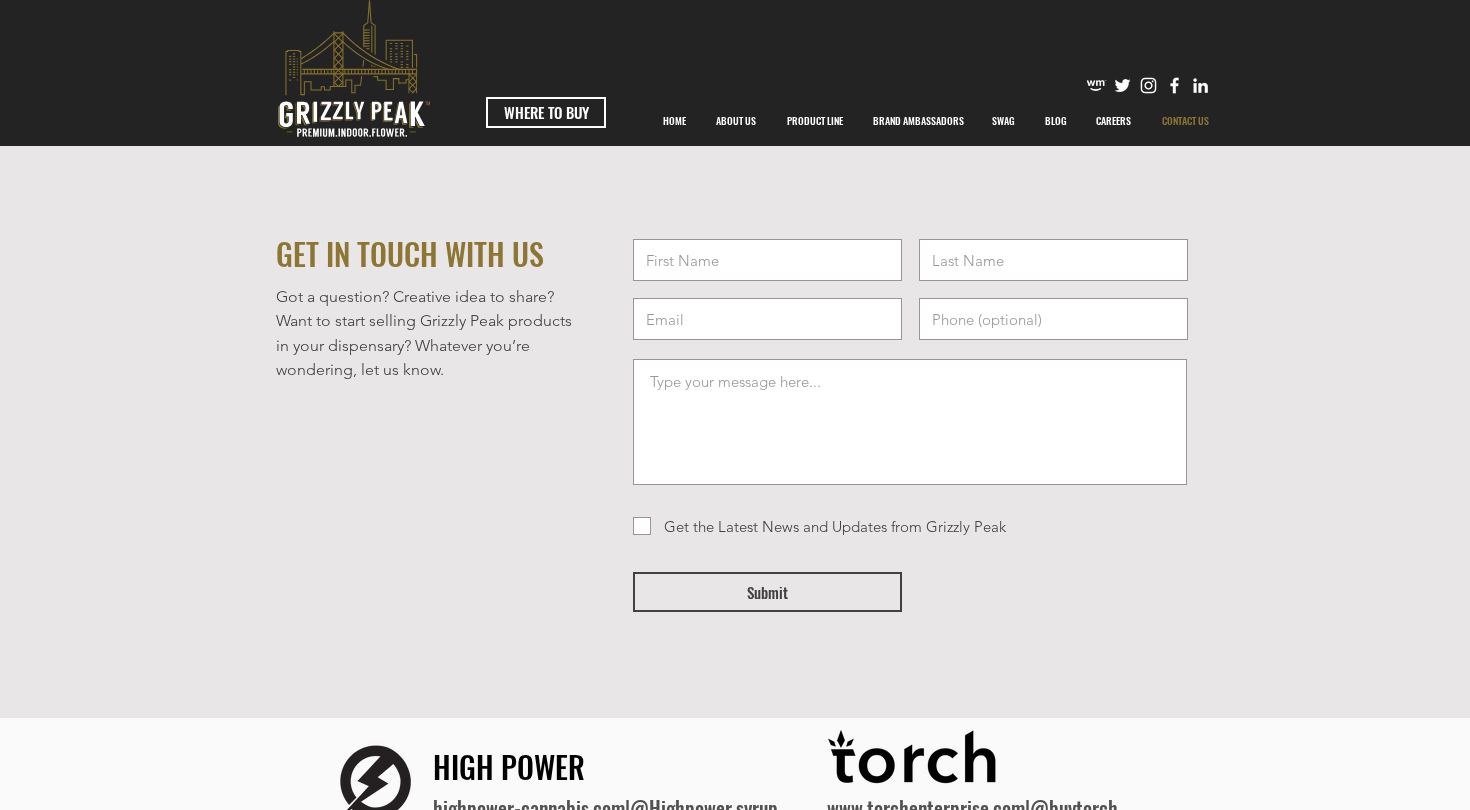 scroll, scrollTop: 0, scrollLeft: 0, axis: both 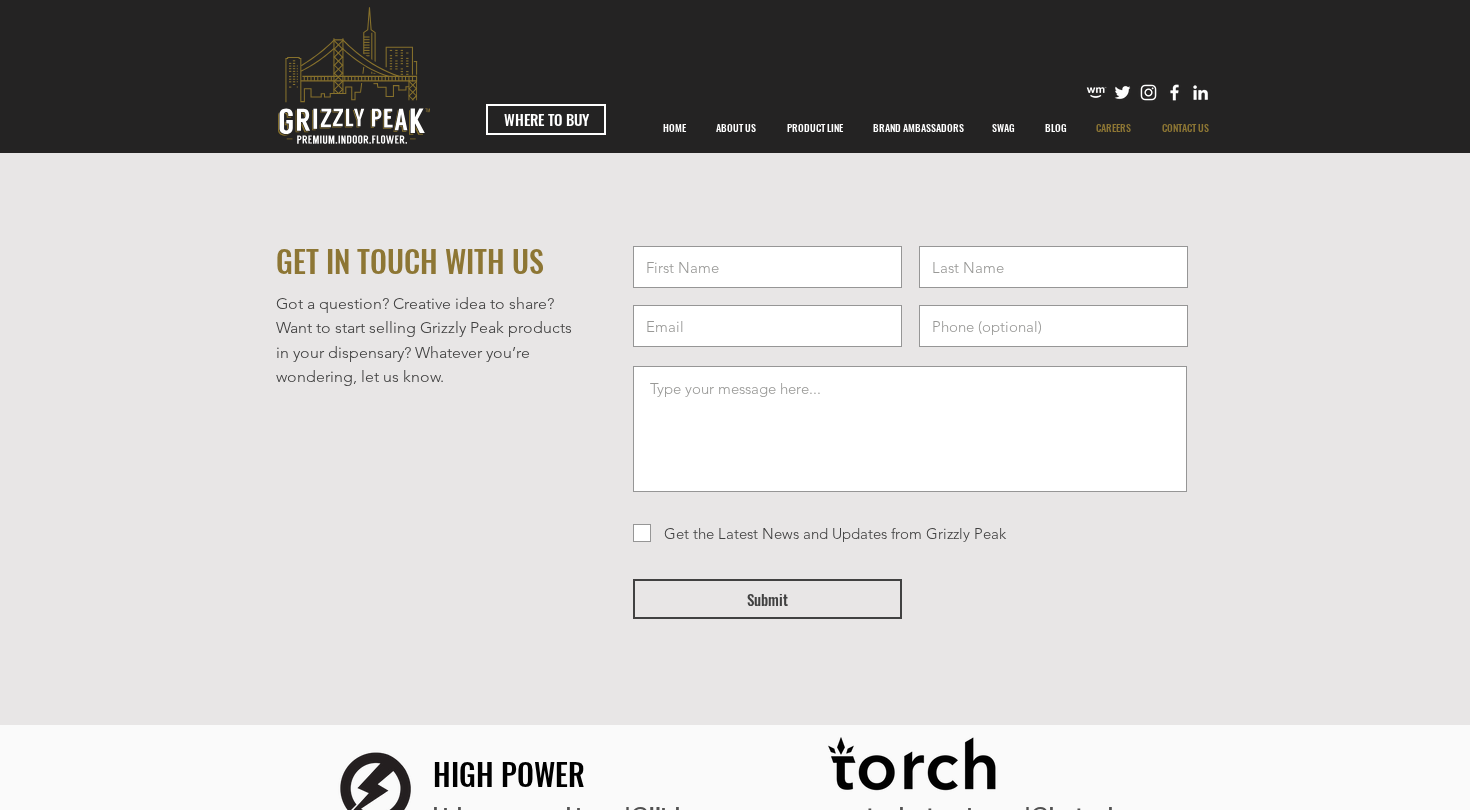 click on "CAREERS" at bounding box center (1113, 128) 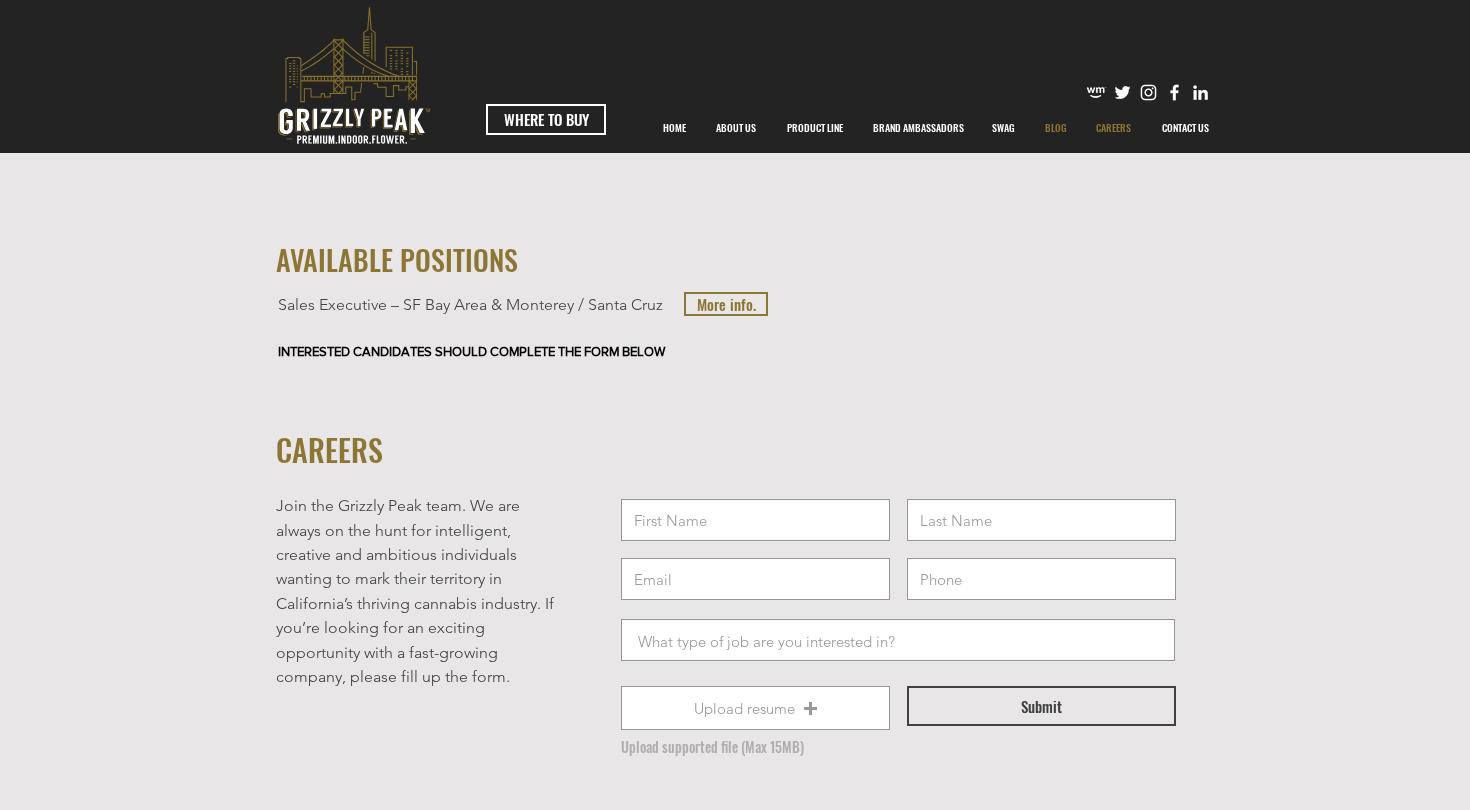click on "BLOG" at bounding box center (1056, 128) 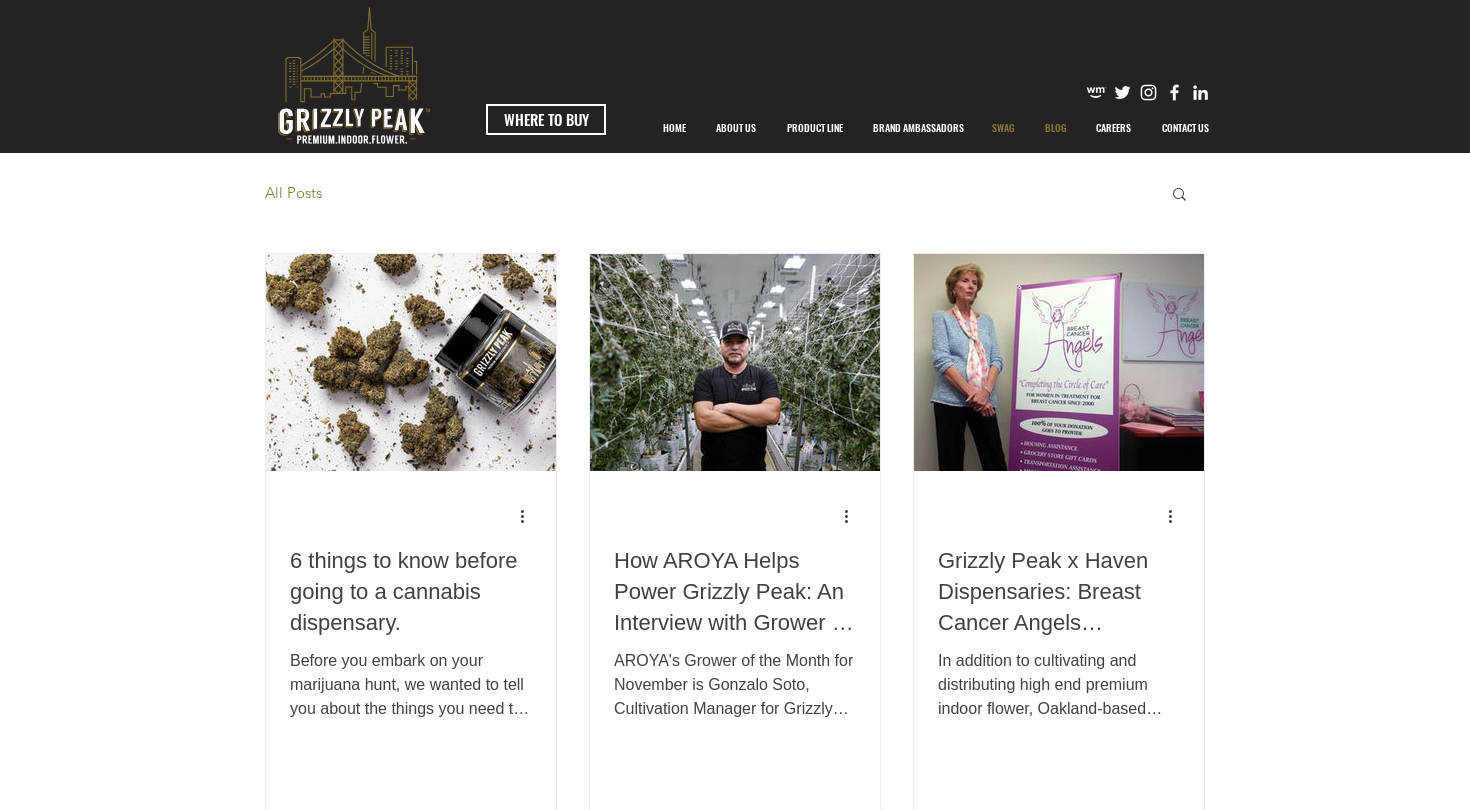 click on "SWAG" at bounding box center (1003, 128) 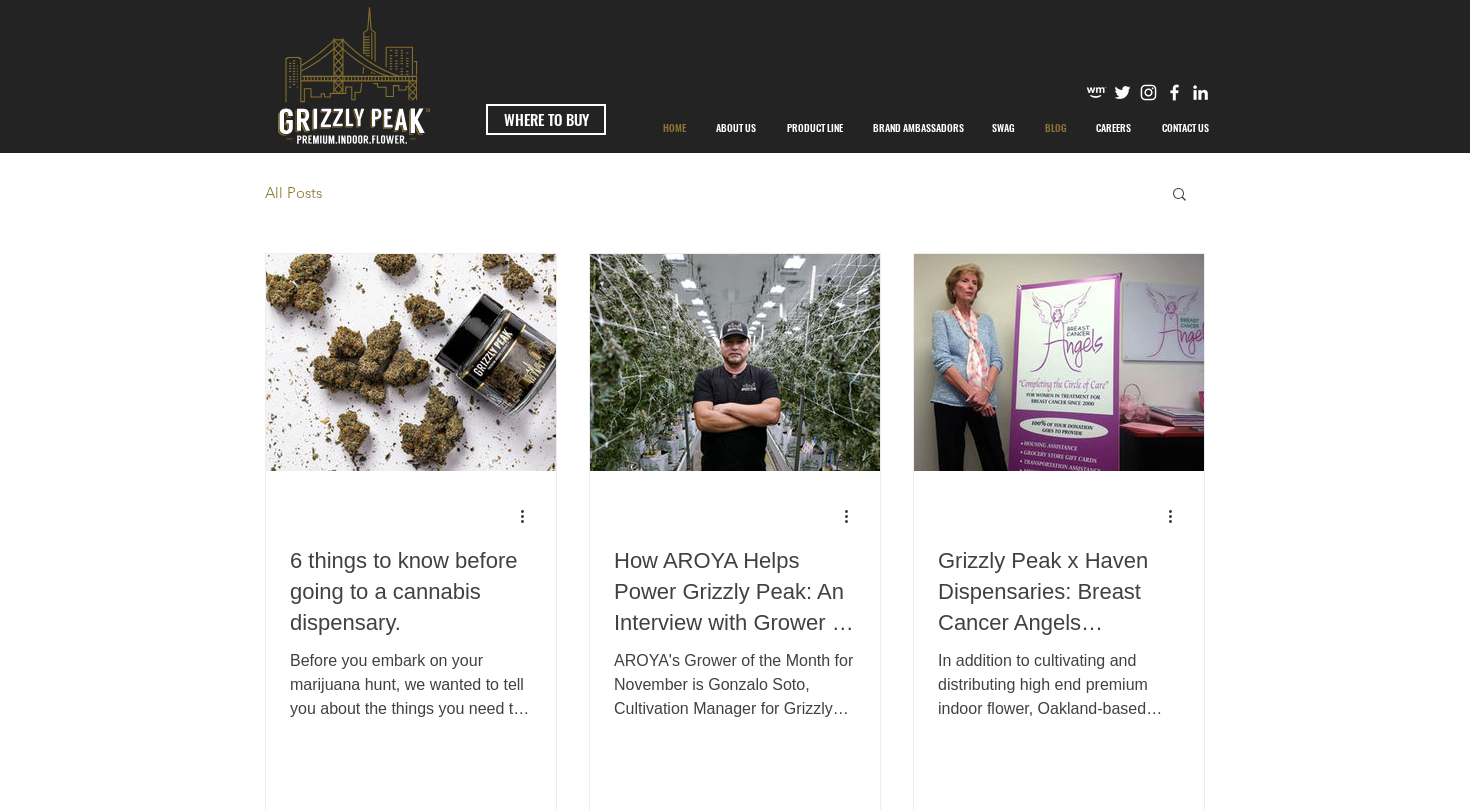 click on "HOME" at bounding box center [674, 128] 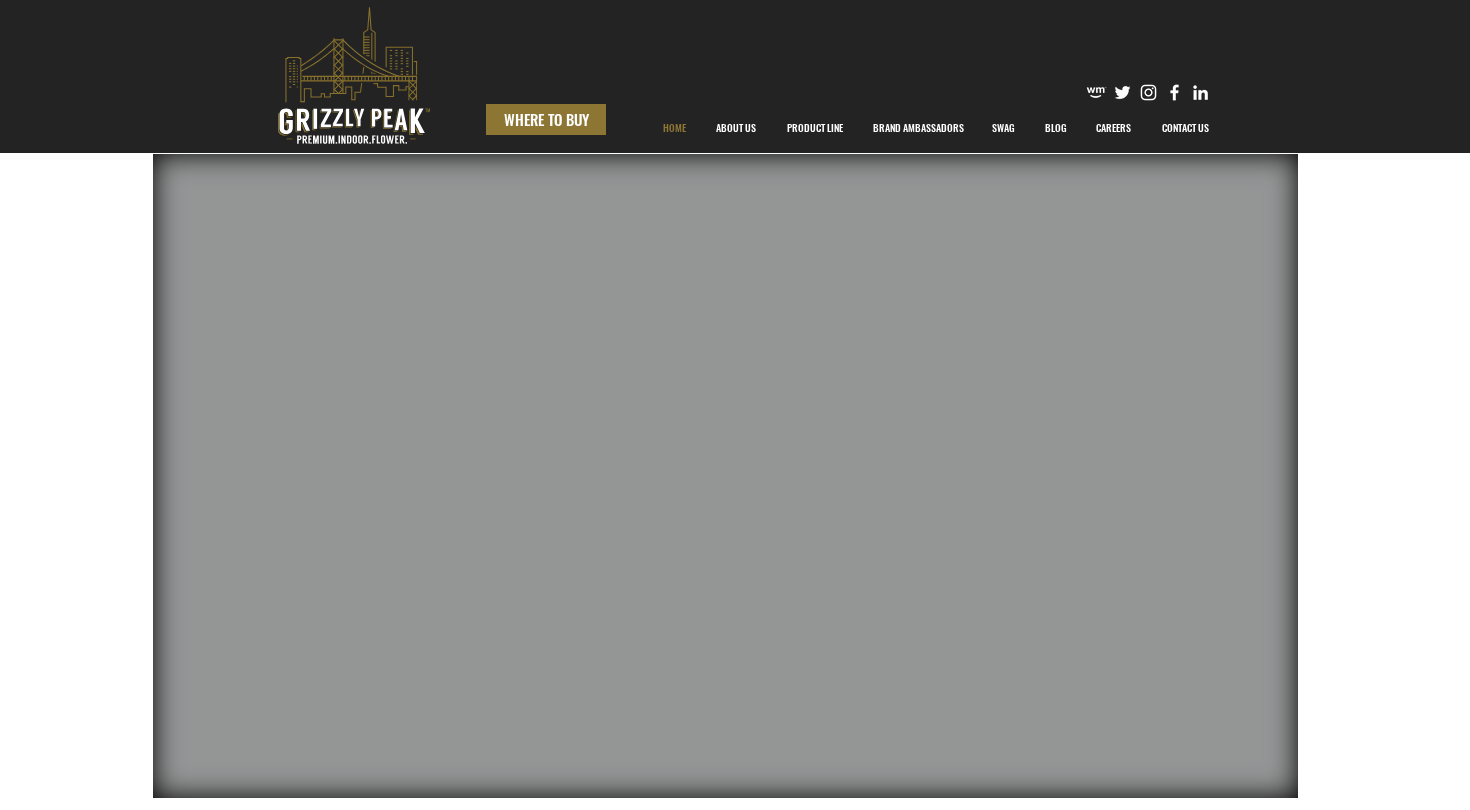 click on "WHERE TO BUY" at bounding box center [546, 119] 